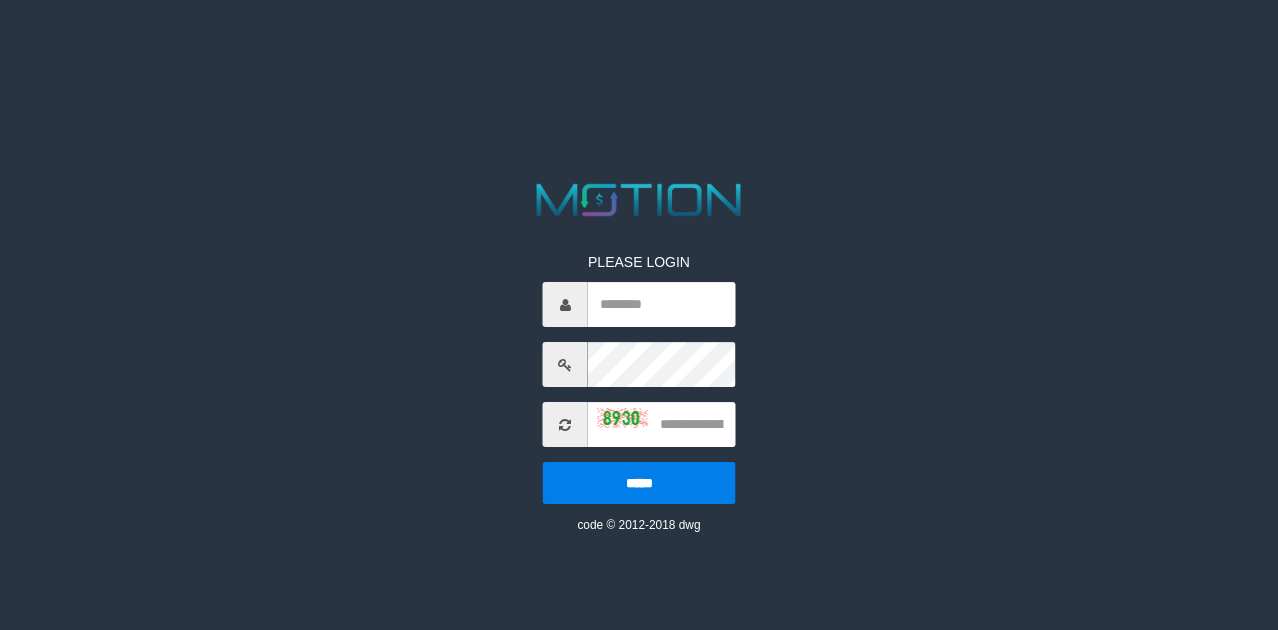 scroll, scrollTop: 0, scrollLeft: 0, axis: both 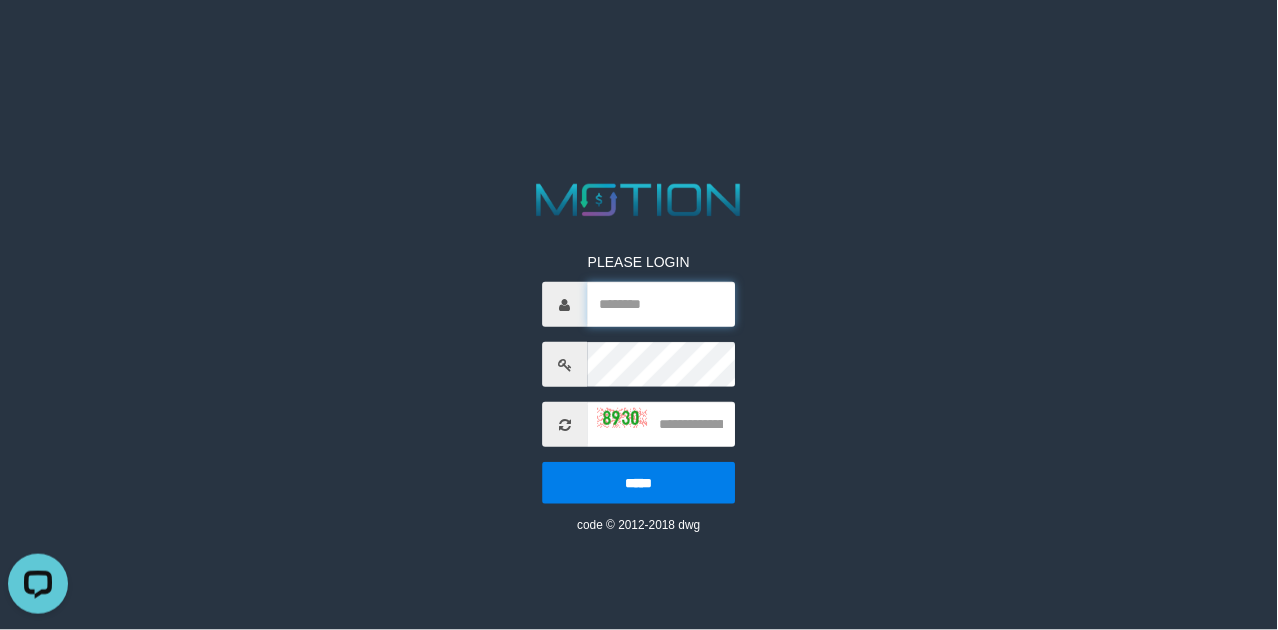 drag, startPoint x: 640, startPoint y: 314, endPoint x: 572, endPoint y: 391, distance: 102.7278 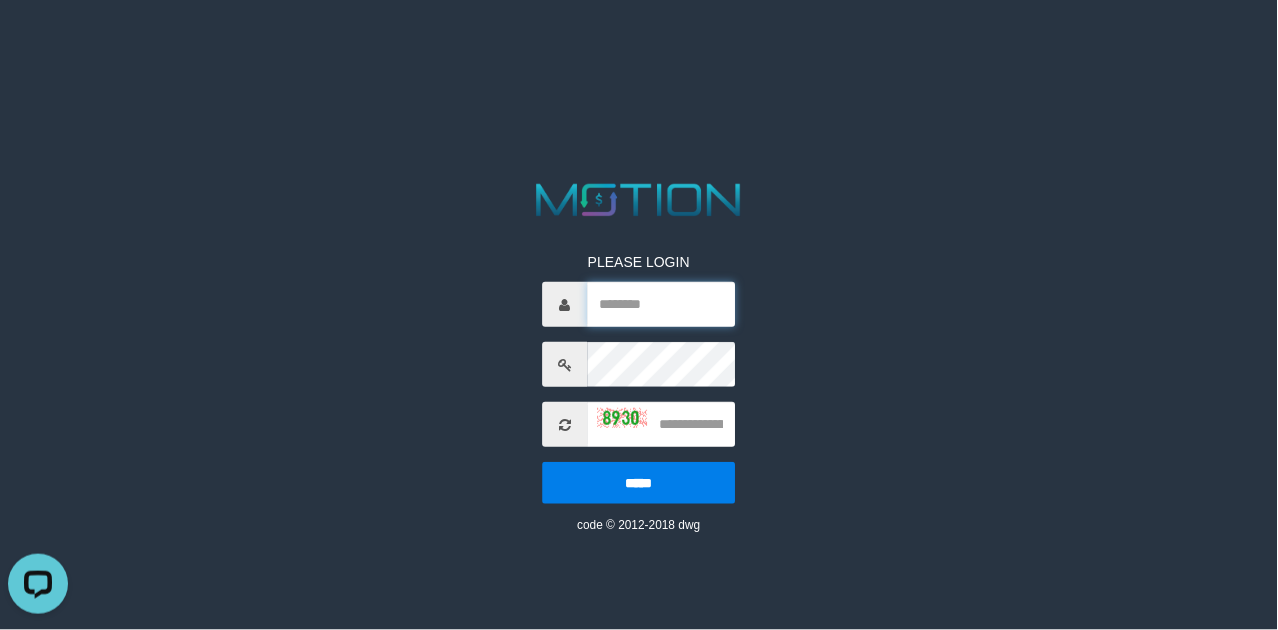 click at bounding box center [662, 304] 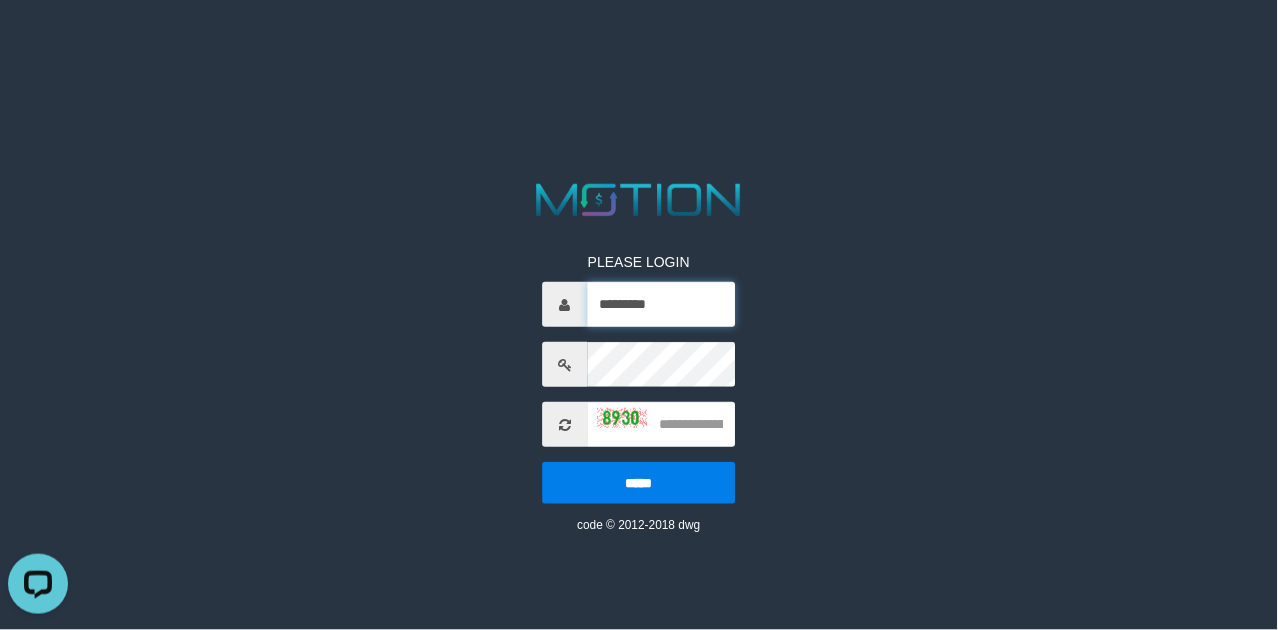 type on "*********" 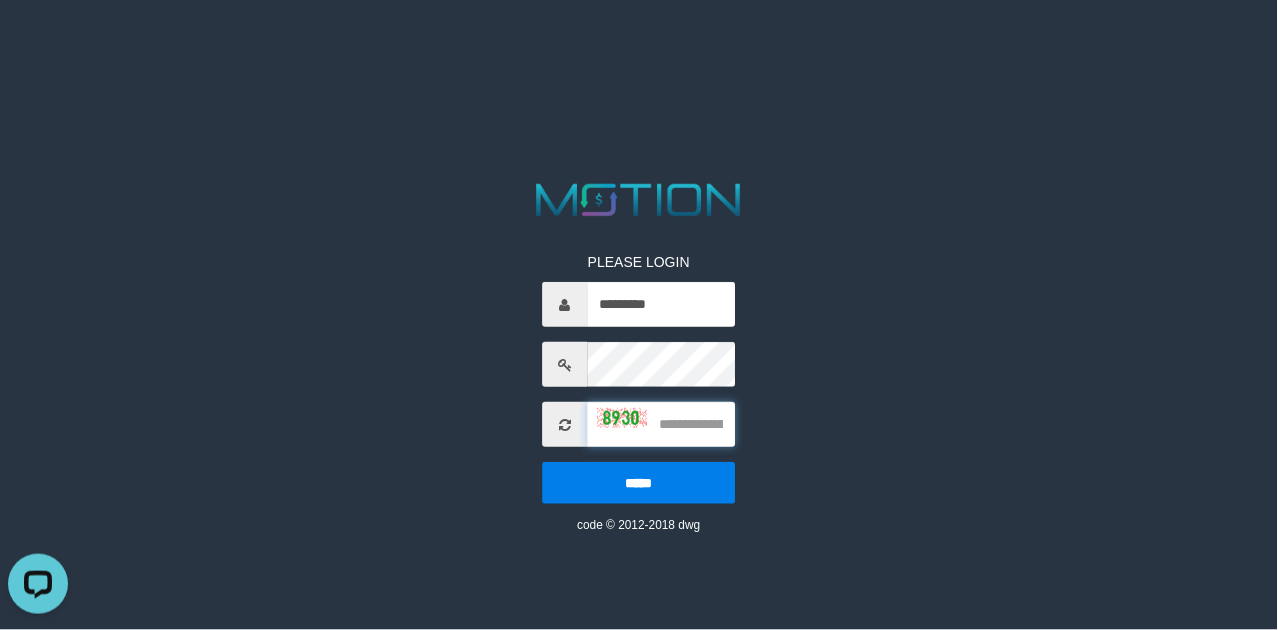 click at bounding box center (662, 424) 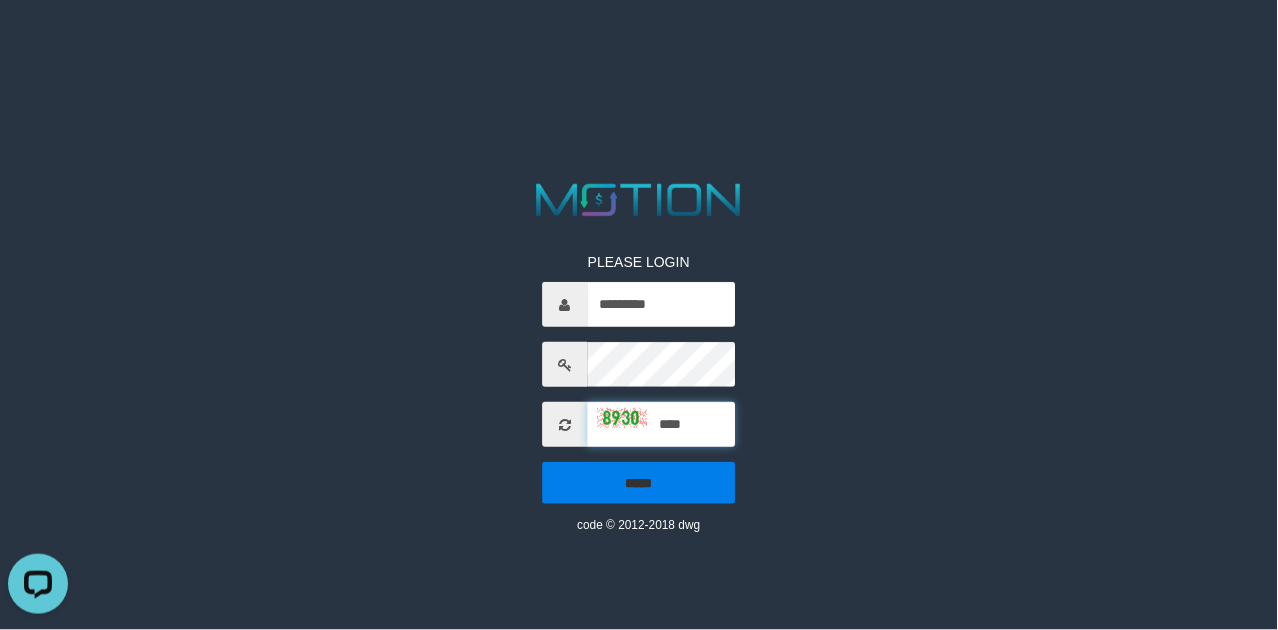 type on "****" 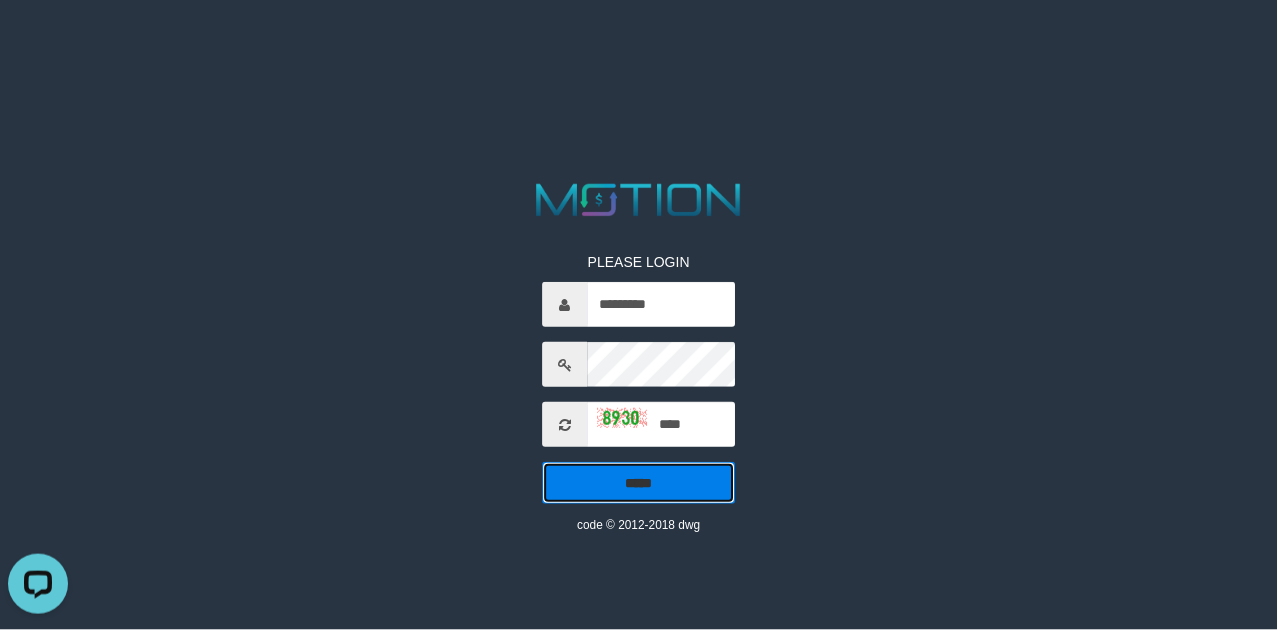 click on "*****" at bounding box center [639, 483] 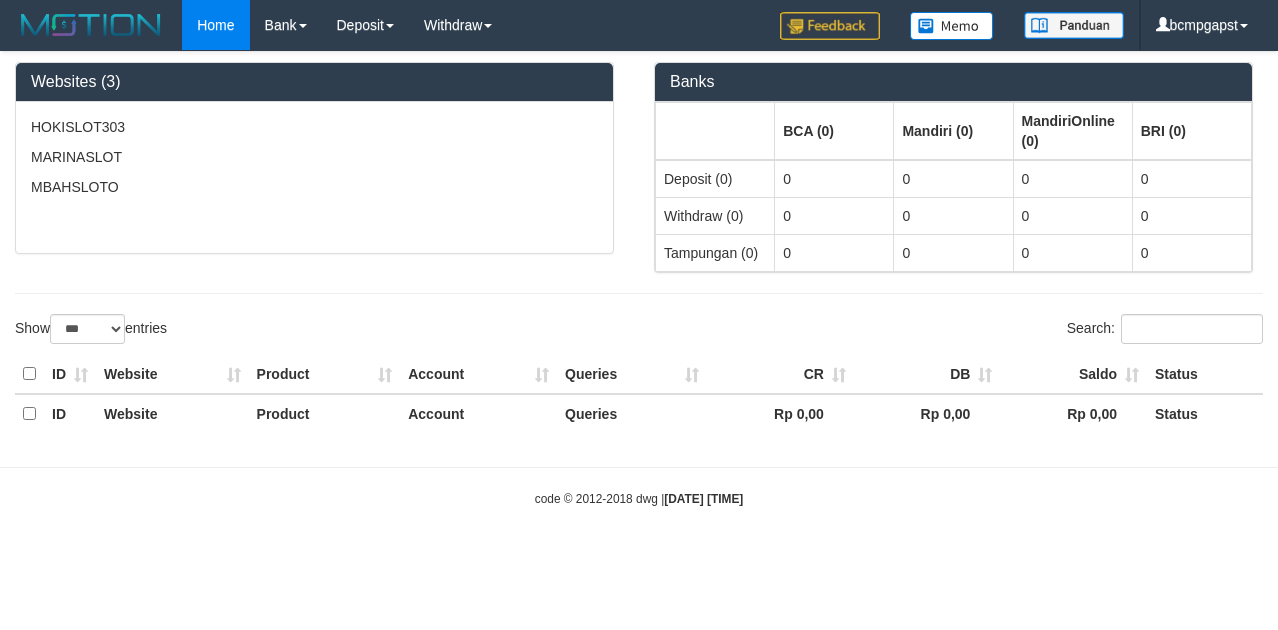 select on "***" 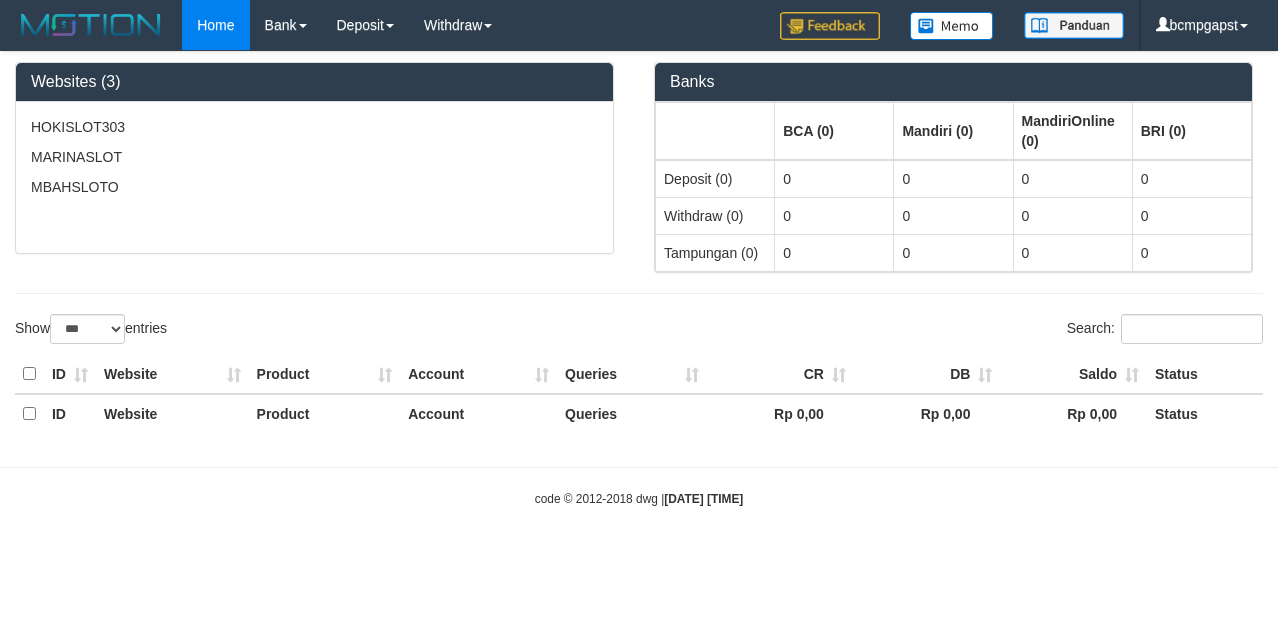 scroll, scrollTop: 0, scrollLeft: 0, axis: both 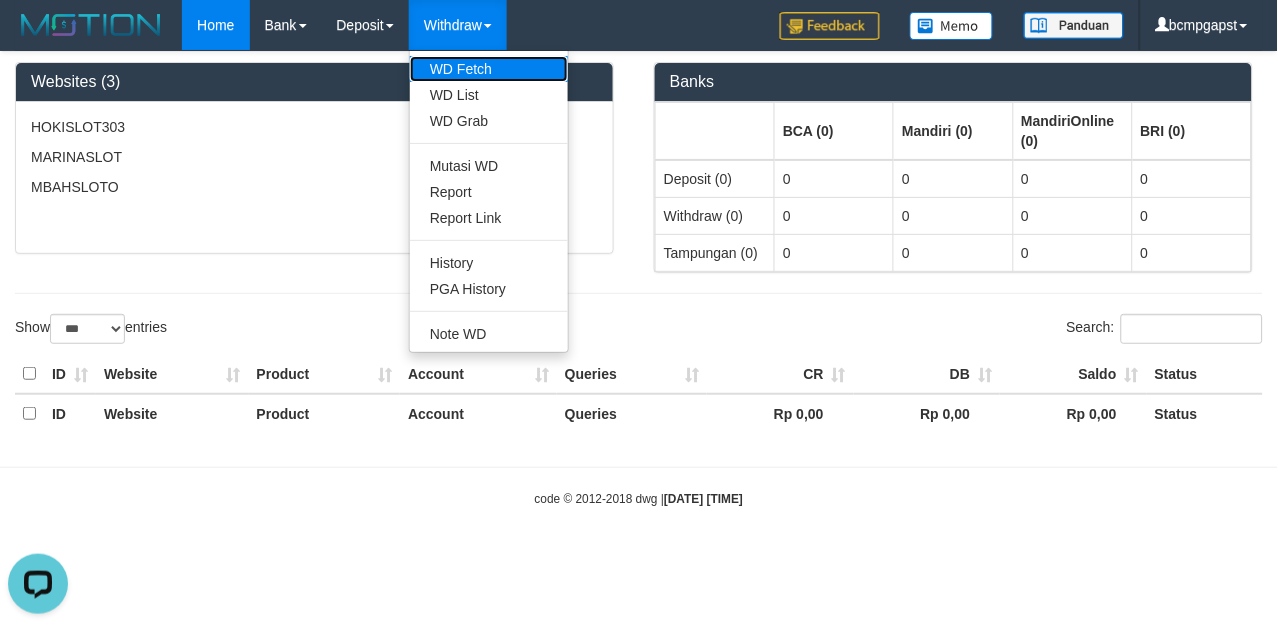 click on "WD Fetch" at bounding box center [489, 69] 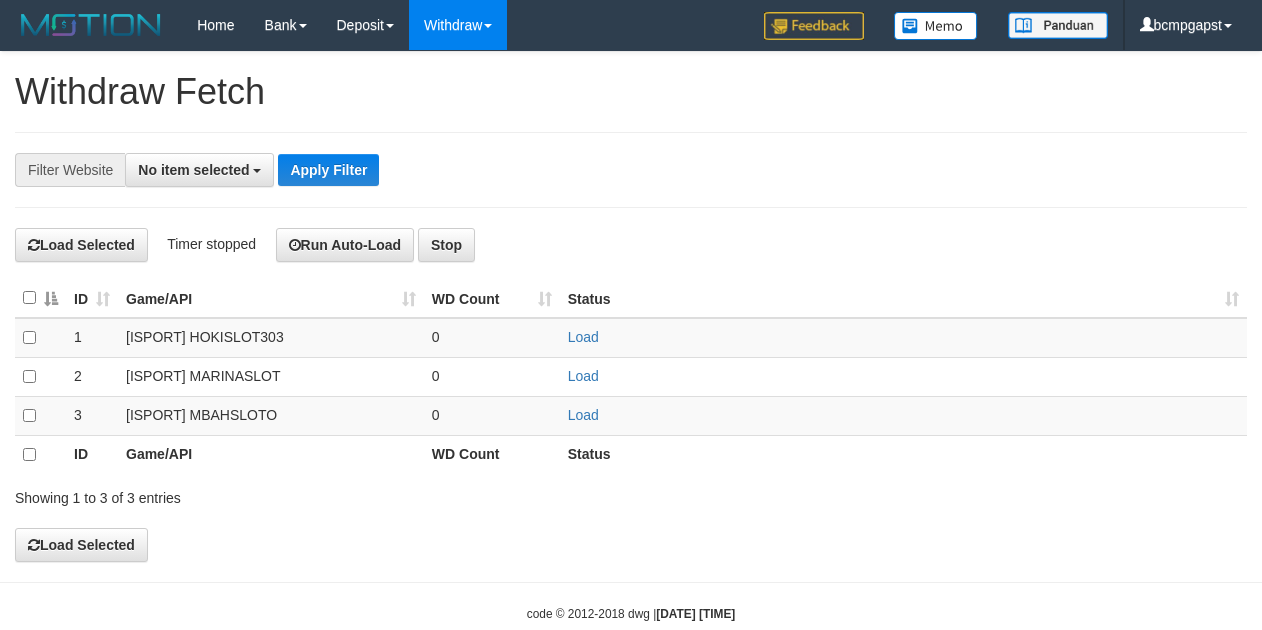 select 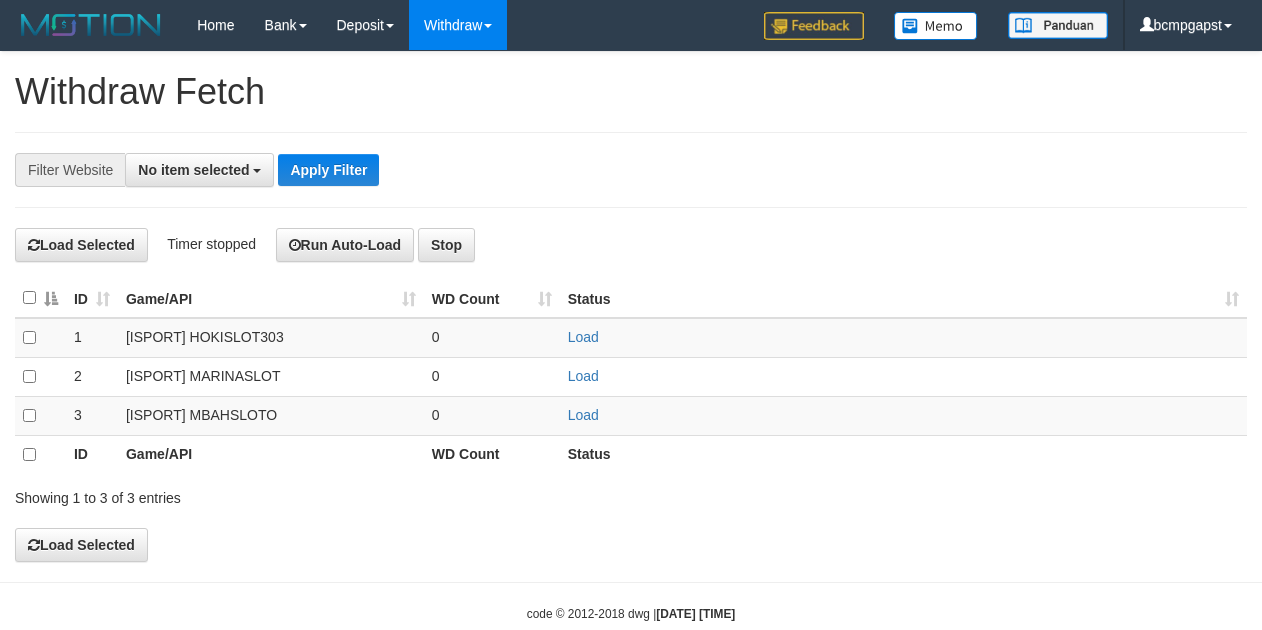 scroll, scrollTop: 0, scrollLeft: 0, axis: both 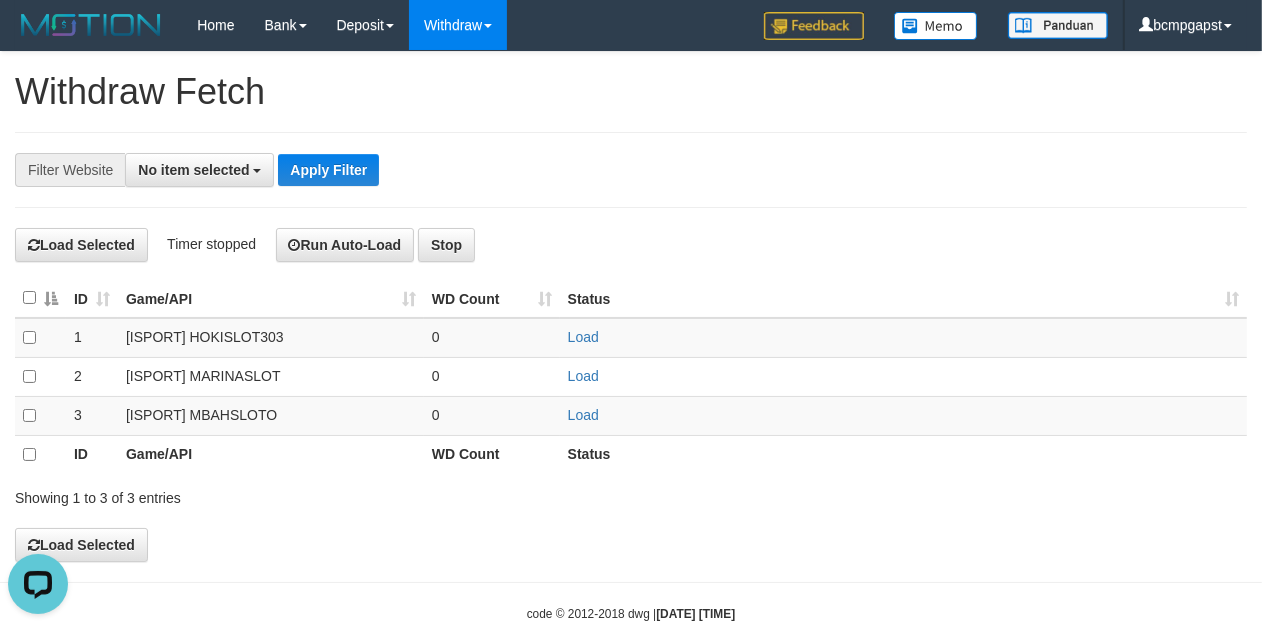 drag, startPoint x: 0, startPoint y: 0, endPoint x: 853, endPoint y: 213, distance: 879.19165 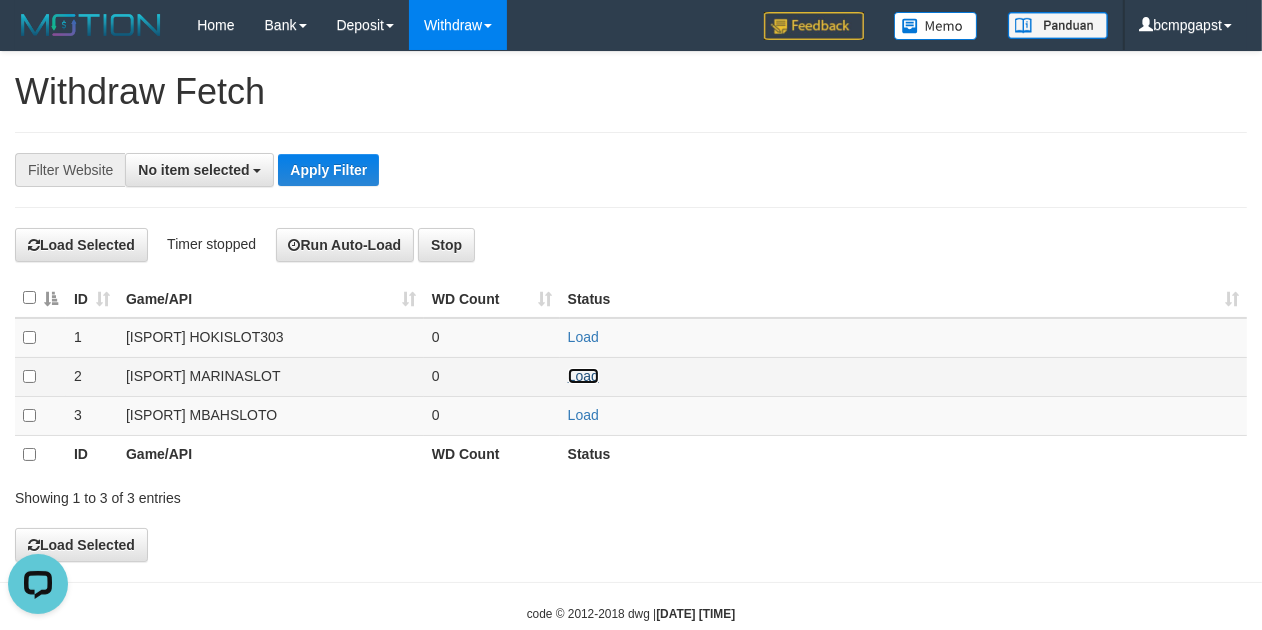 click on "Load" at bounding box center [583, 376] 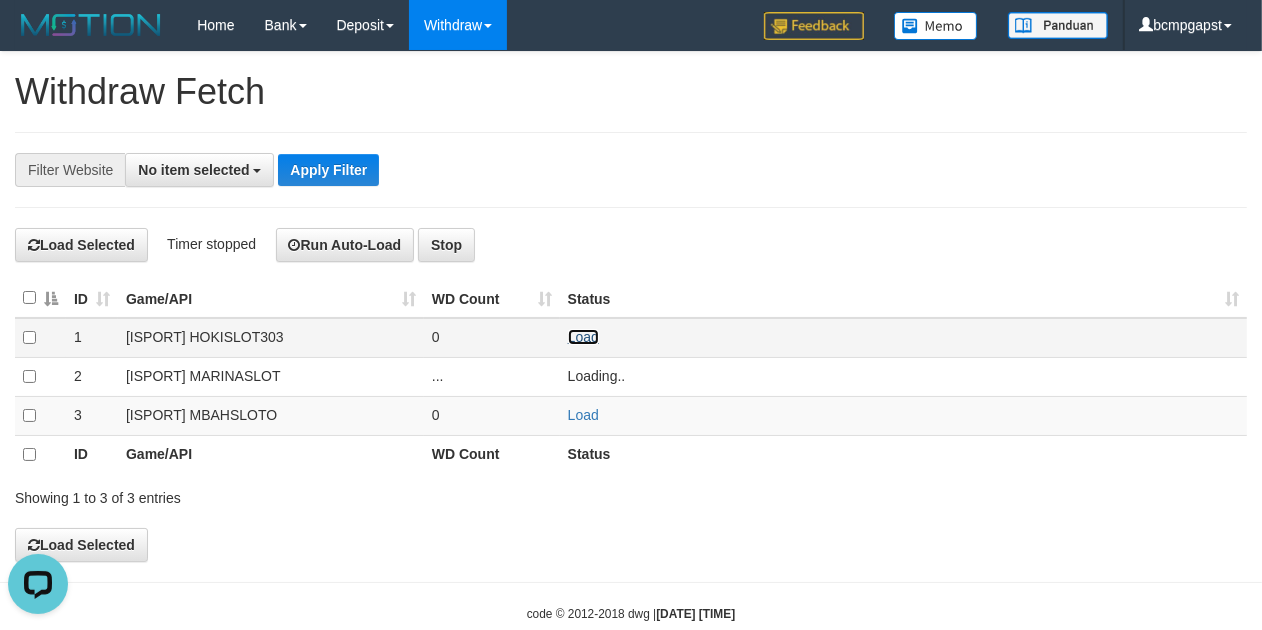 click on "Load" at bounding box center (583, 337) 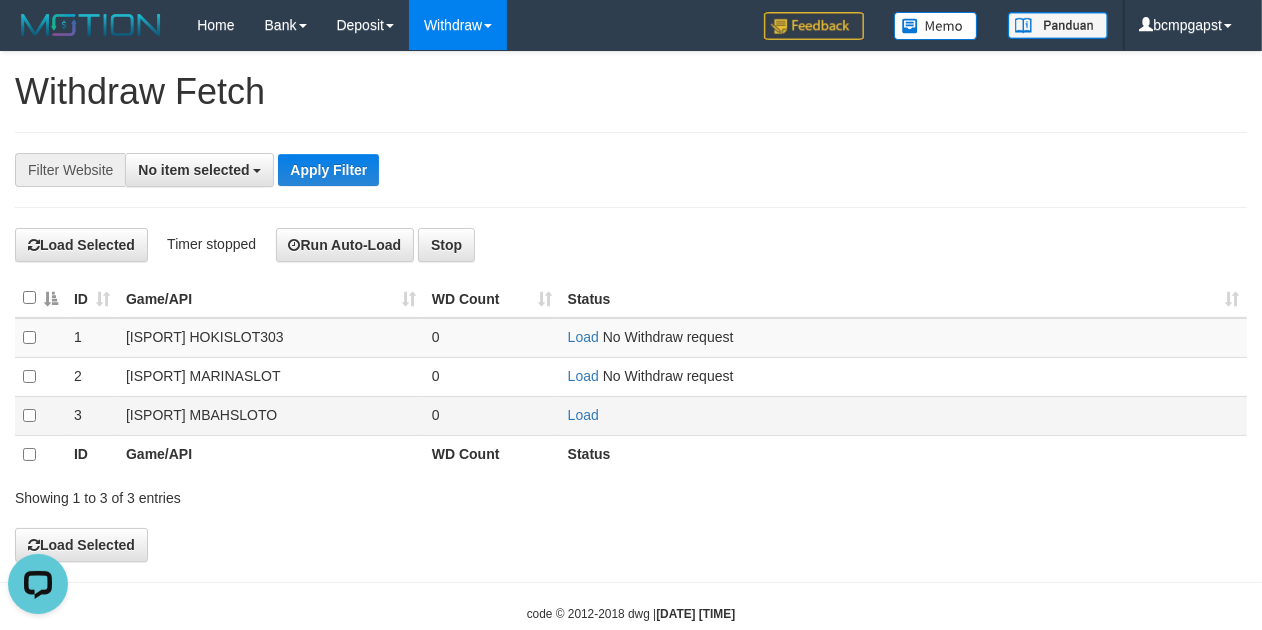 click on "Load" at bounding box center (903, 415) 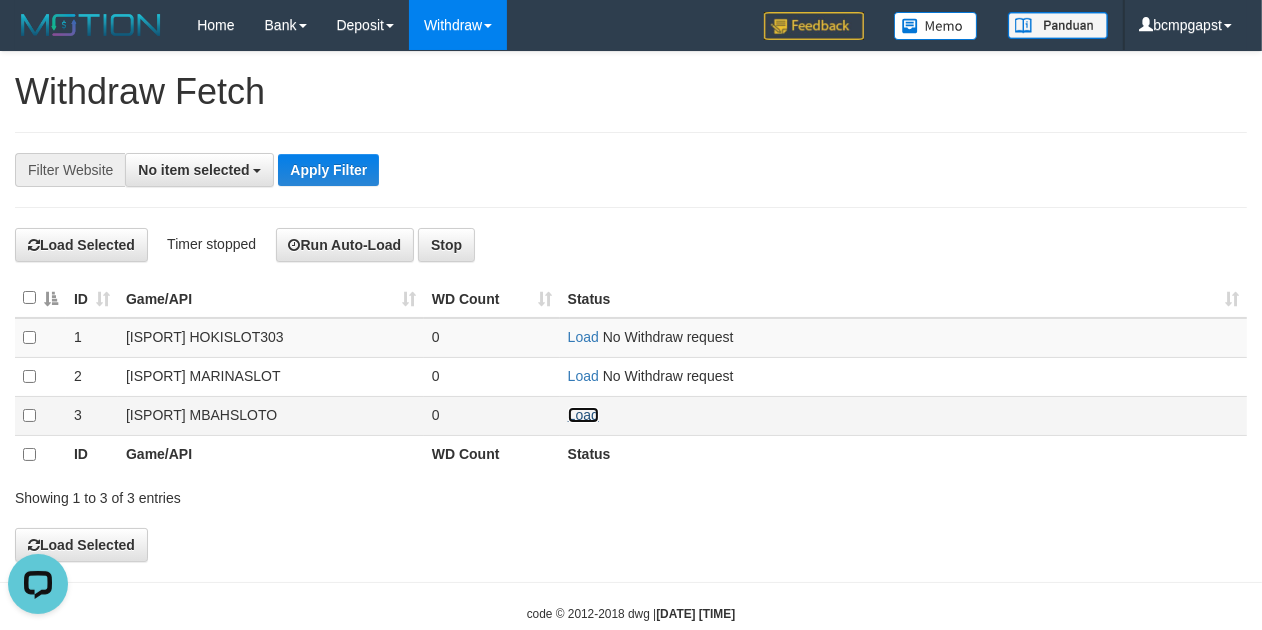 click on "Load" at bounding box center (583, 415) 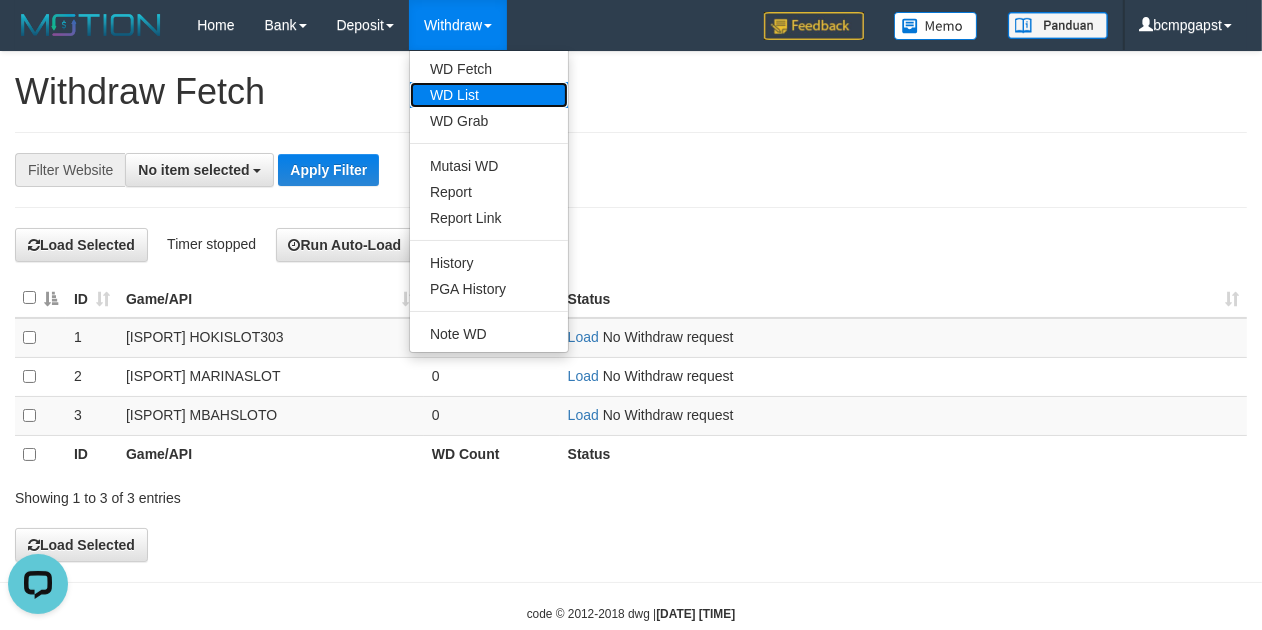 click on "WD List" at bounding box center [489, 95] 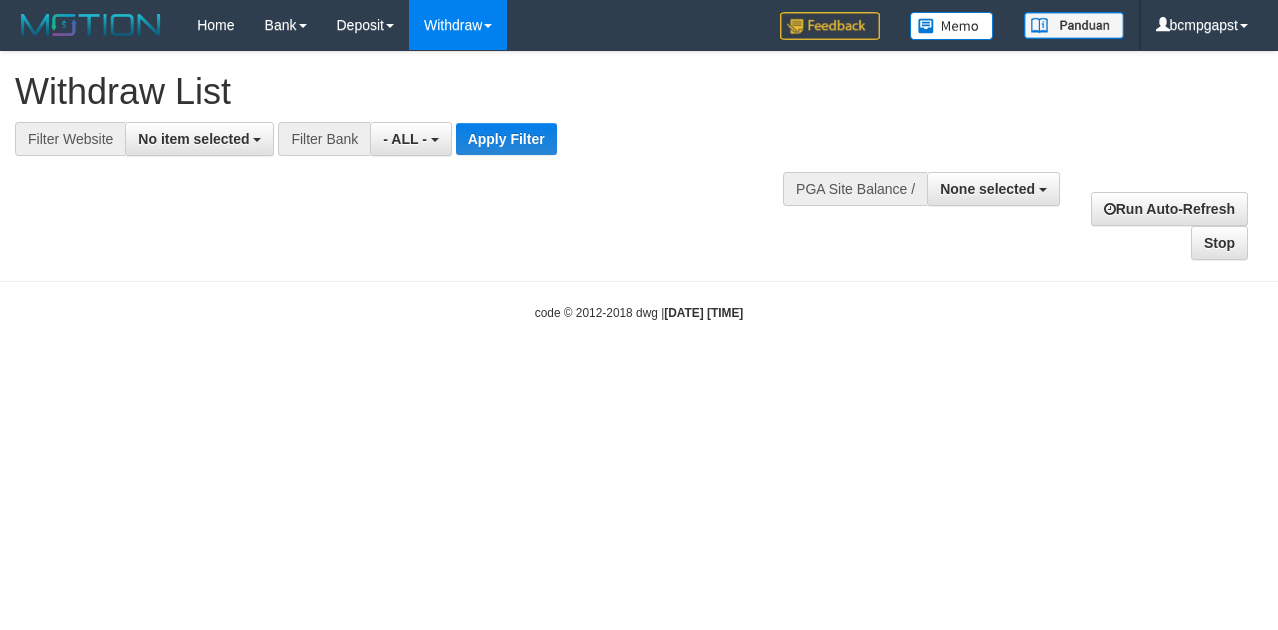 select 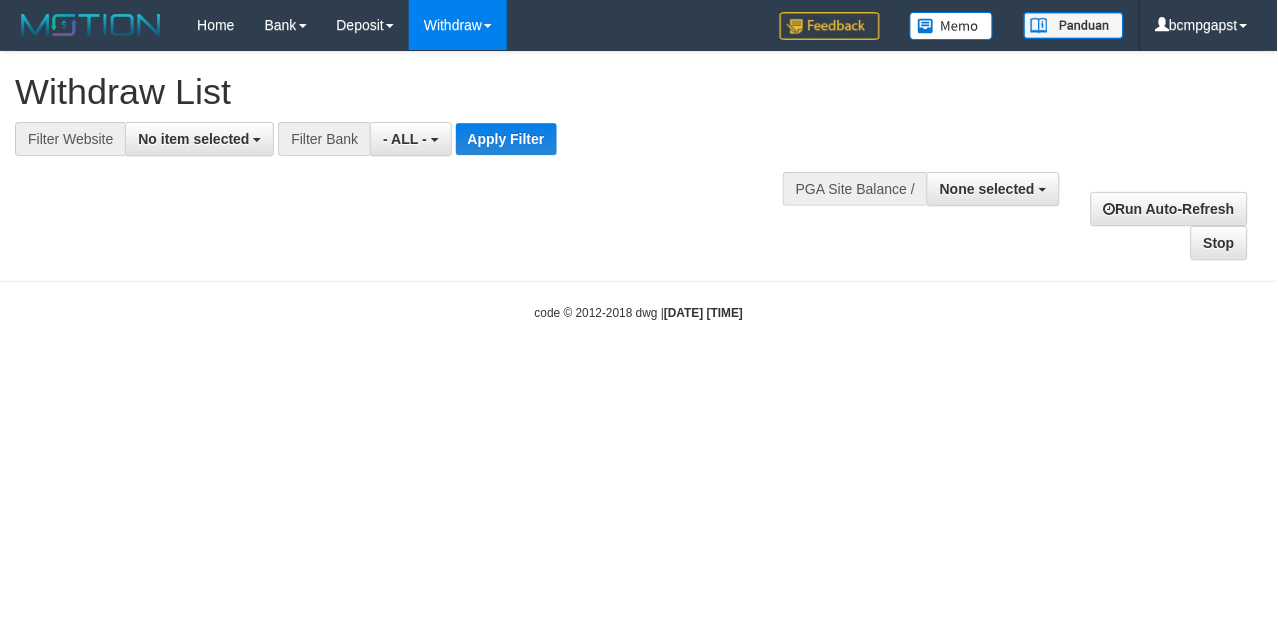 click on "**********" at bounding box center (639, 156) 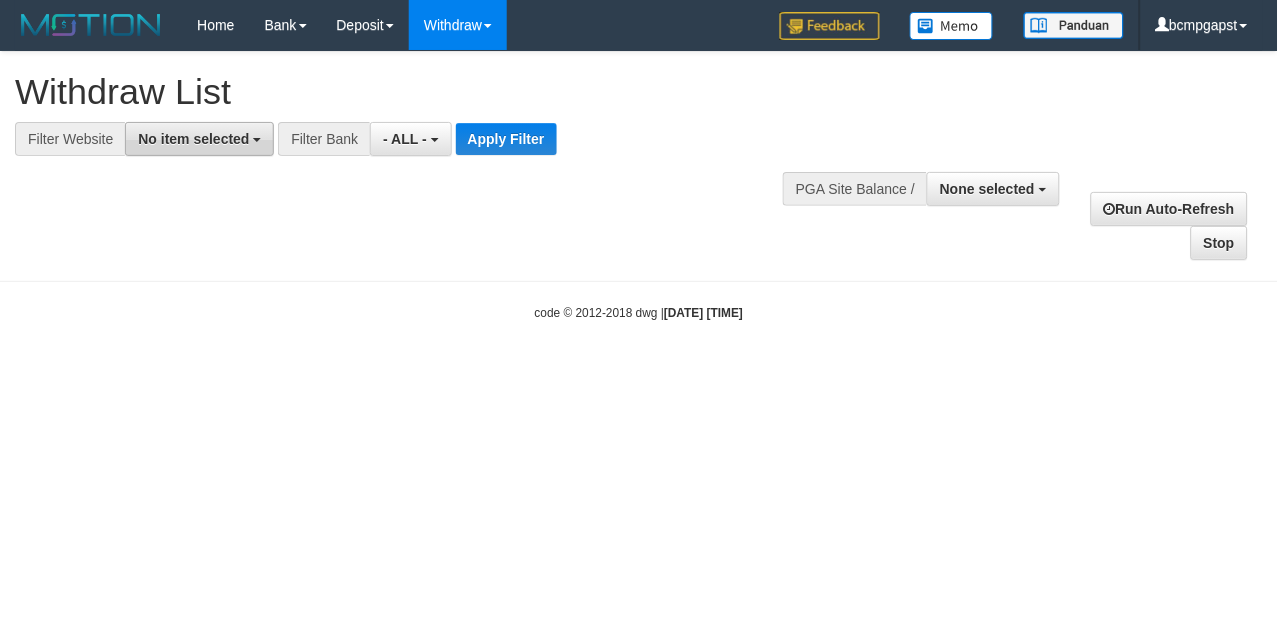 click on "No item selected" at bounding box center (199, 139) 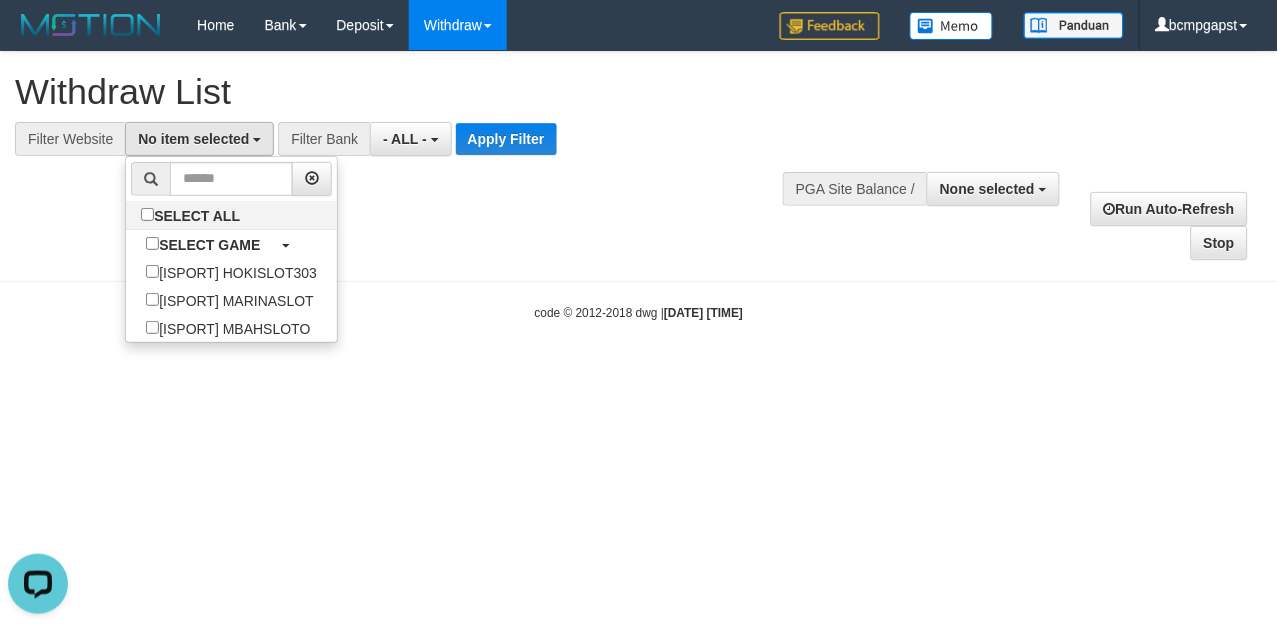 scroll, scrollTop: 0, scrollLeft: 0, axis: both 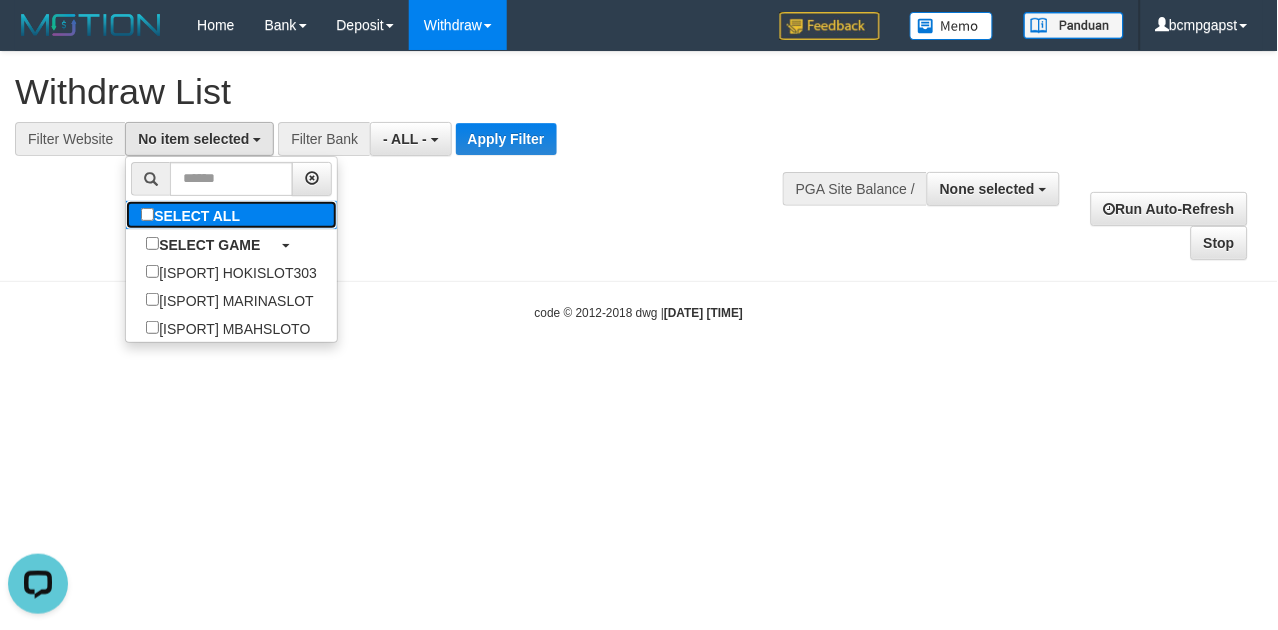 drag, startPoint x: 218, startPoint y: 220, endPoint x: 240, endPoint y: 220, distance: 22 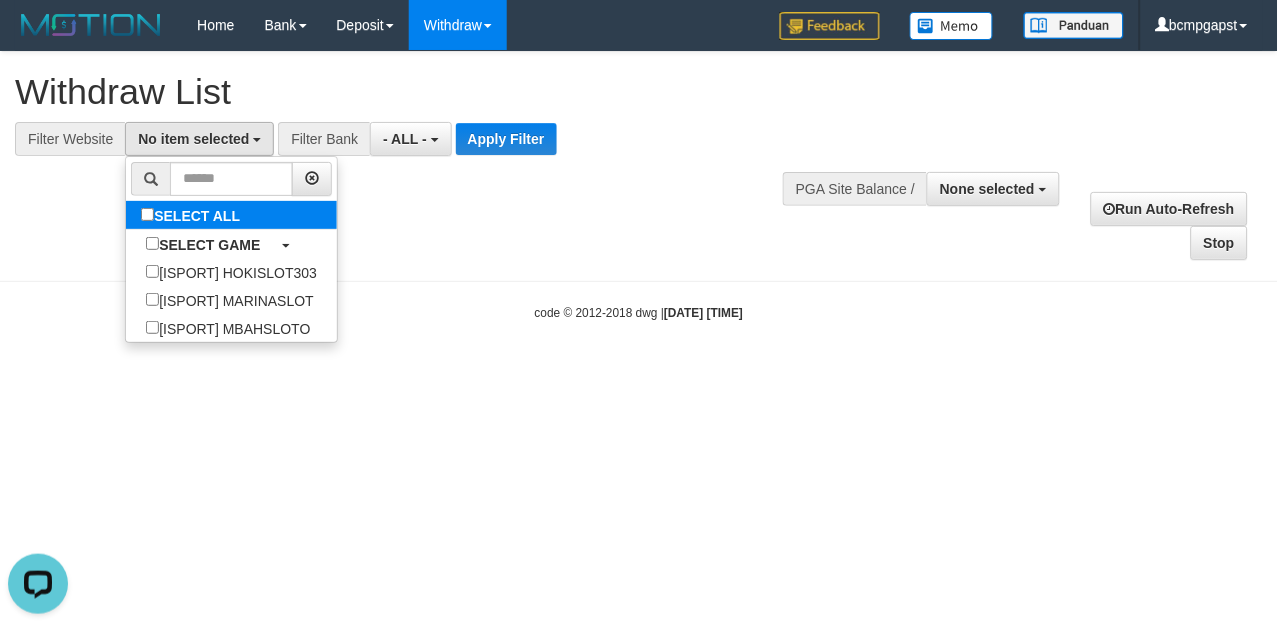 select on "****" 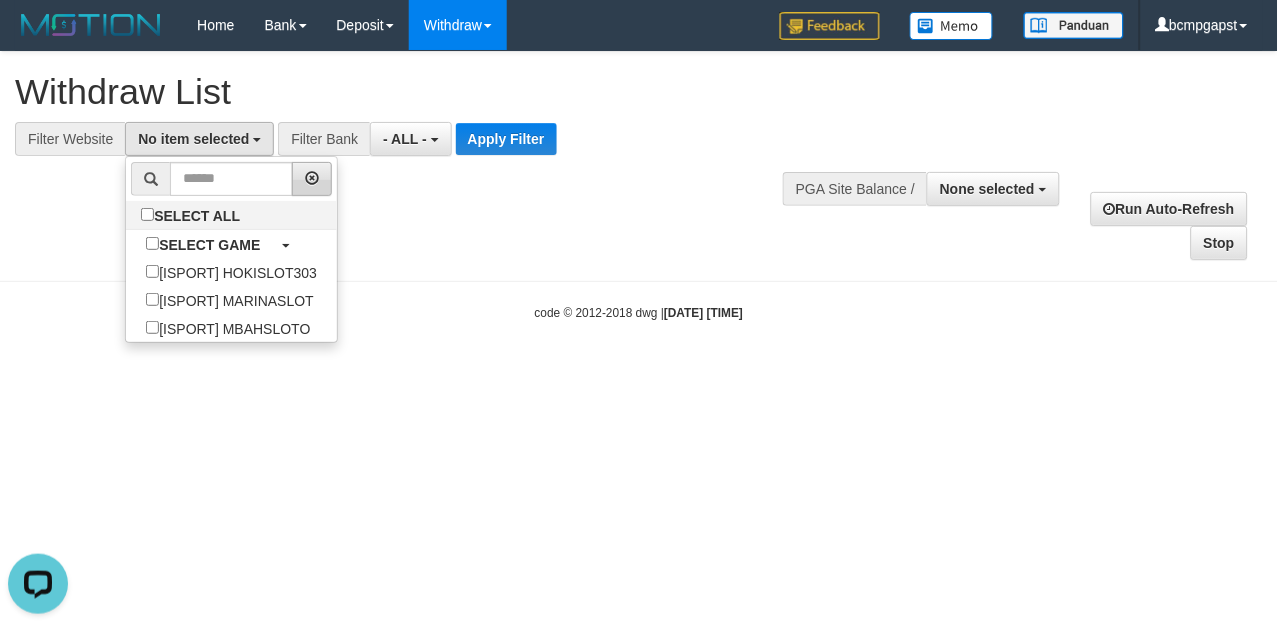 scroll, scrollTop: 17, scrollLeft: 0, axis: vertical 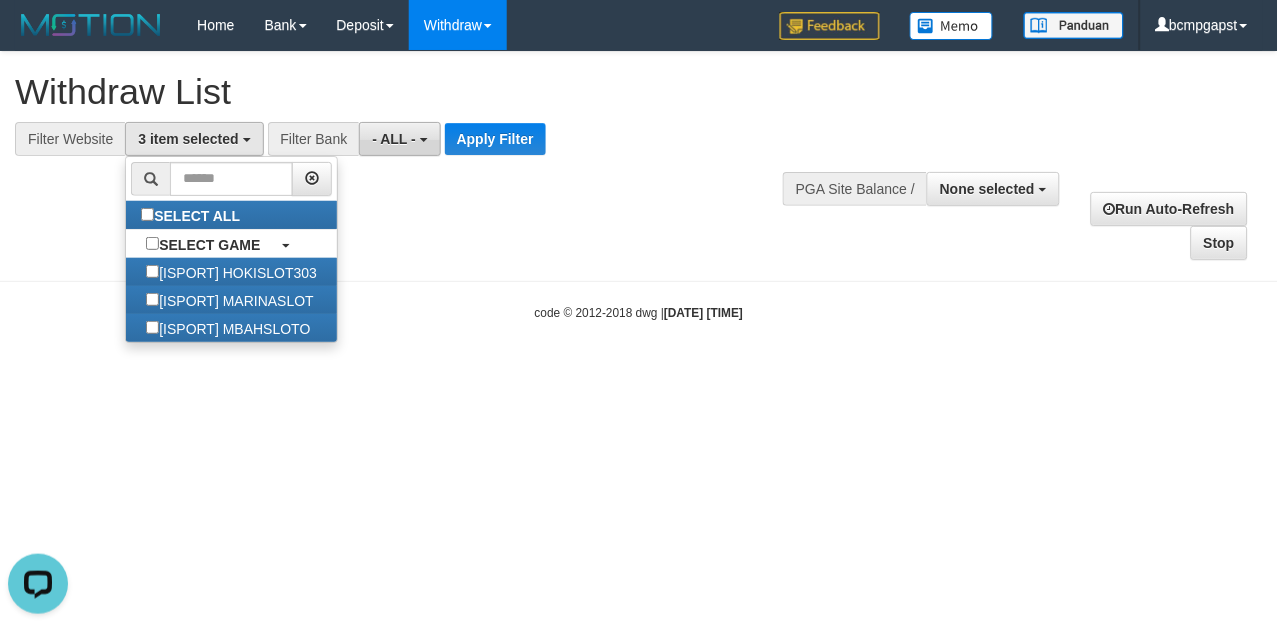click on "- ALL -" at bounding box center (399, 139) 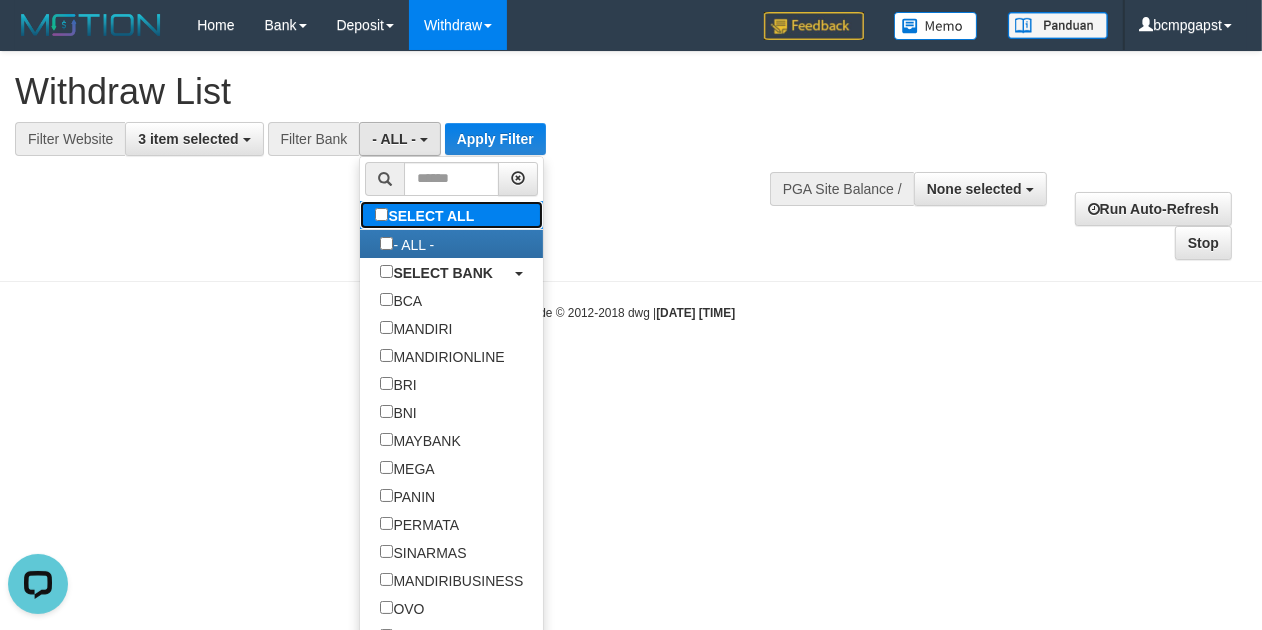 click on "SELECT ALL" at bounding box center (427, 215) 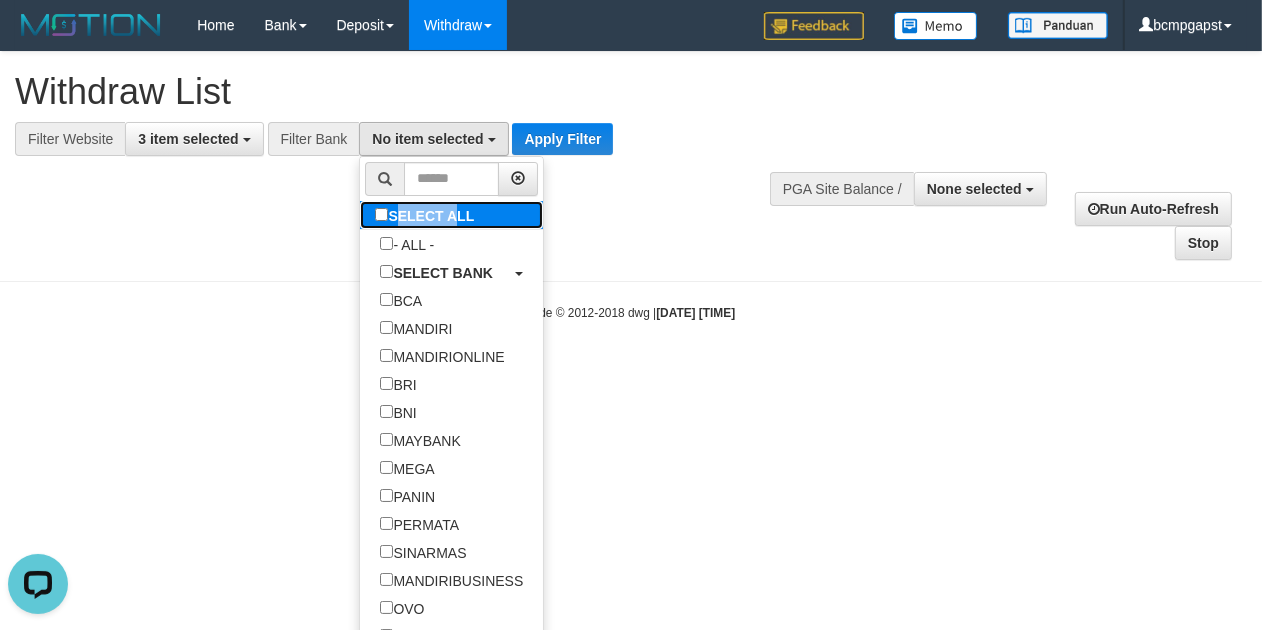 drag, startPoint x: 392, startPoint y: 208, endPoint x: 496, endPoint y: 164, distance: 112.92475 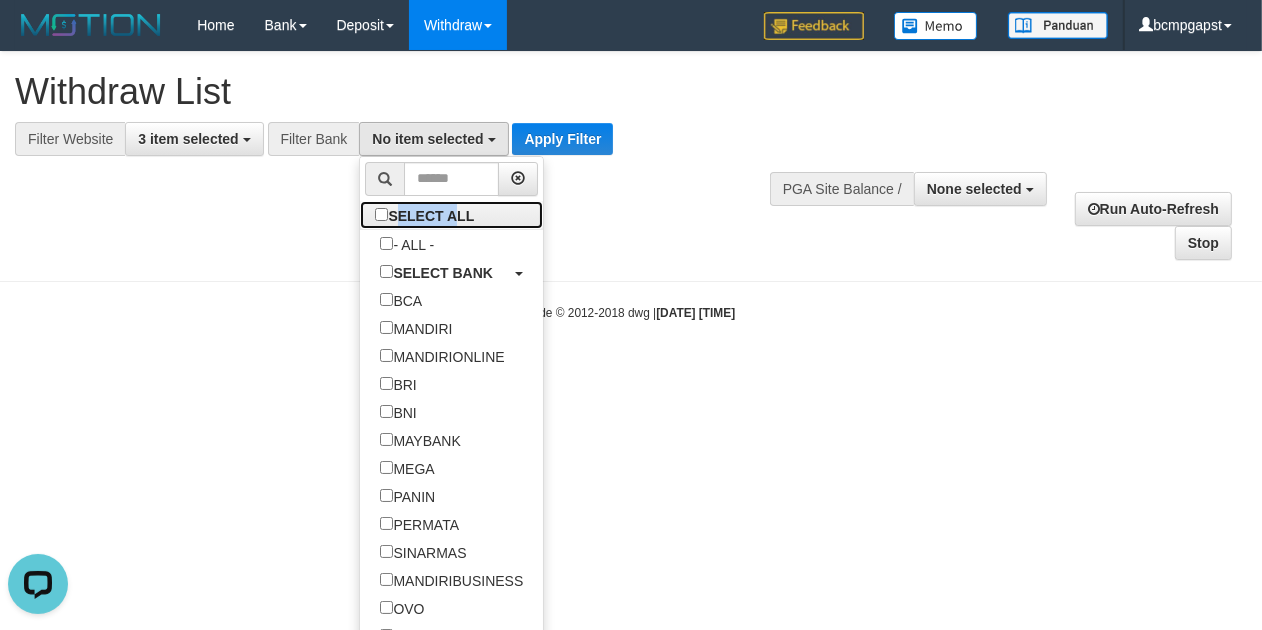 select on "***" 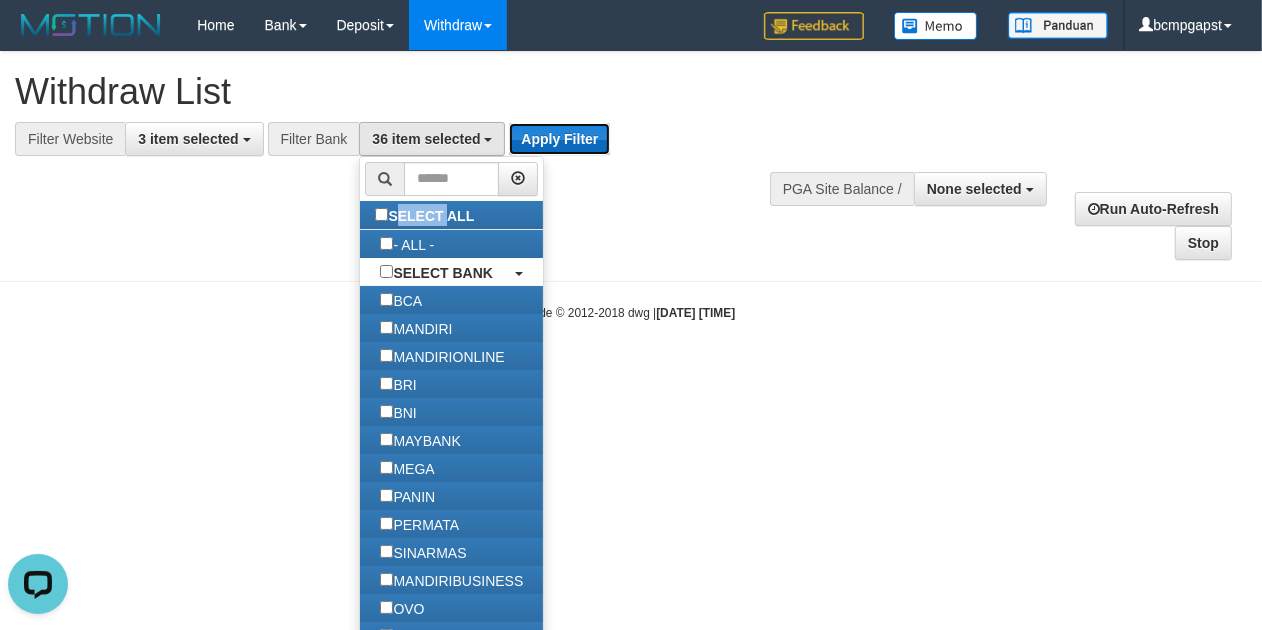 click on "Apply Filter" at bounding box center (559, 139) 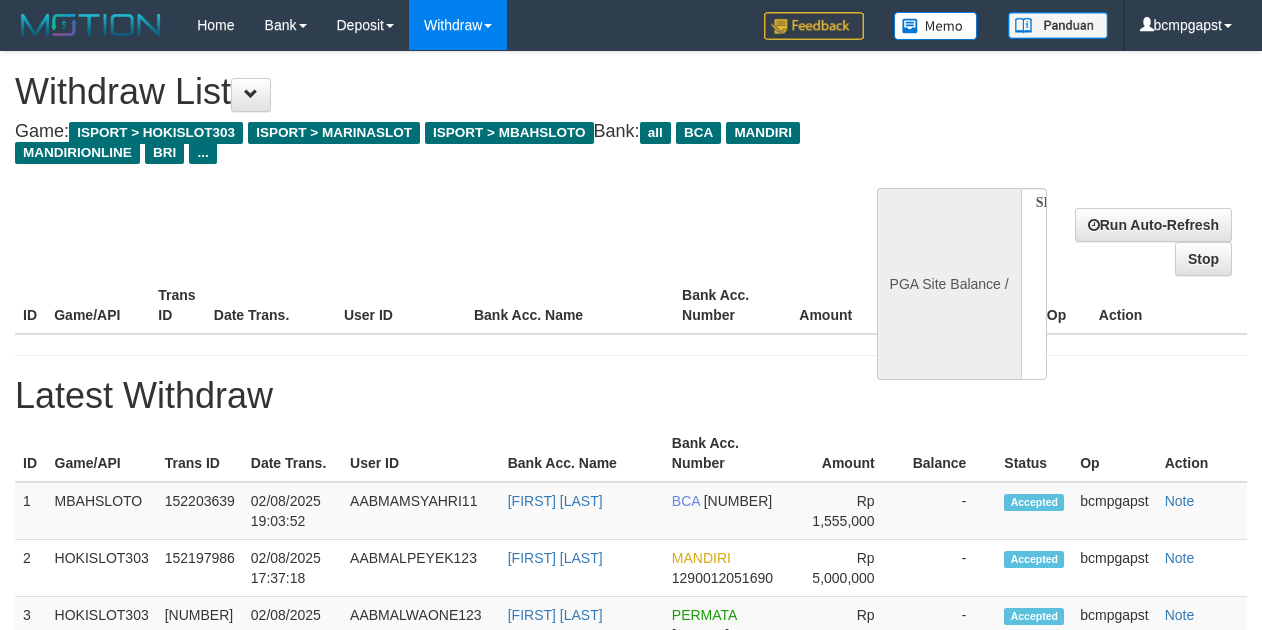 select 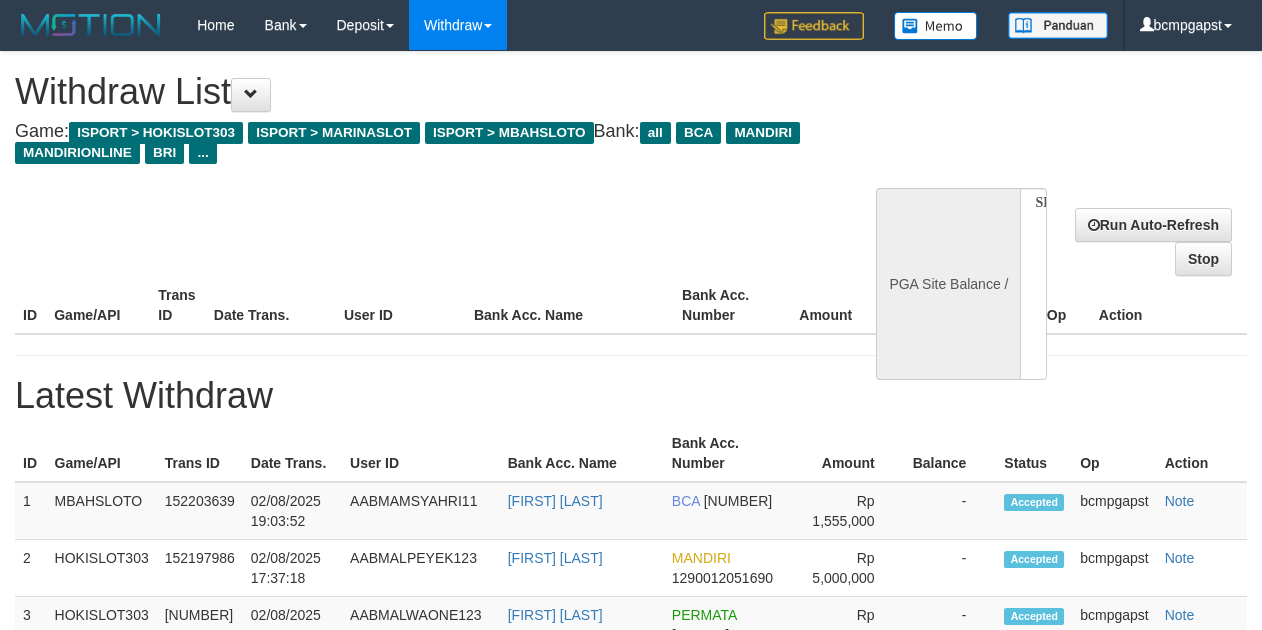 scroll, scrollTop: 0, scrollLeft: 0, axis: both 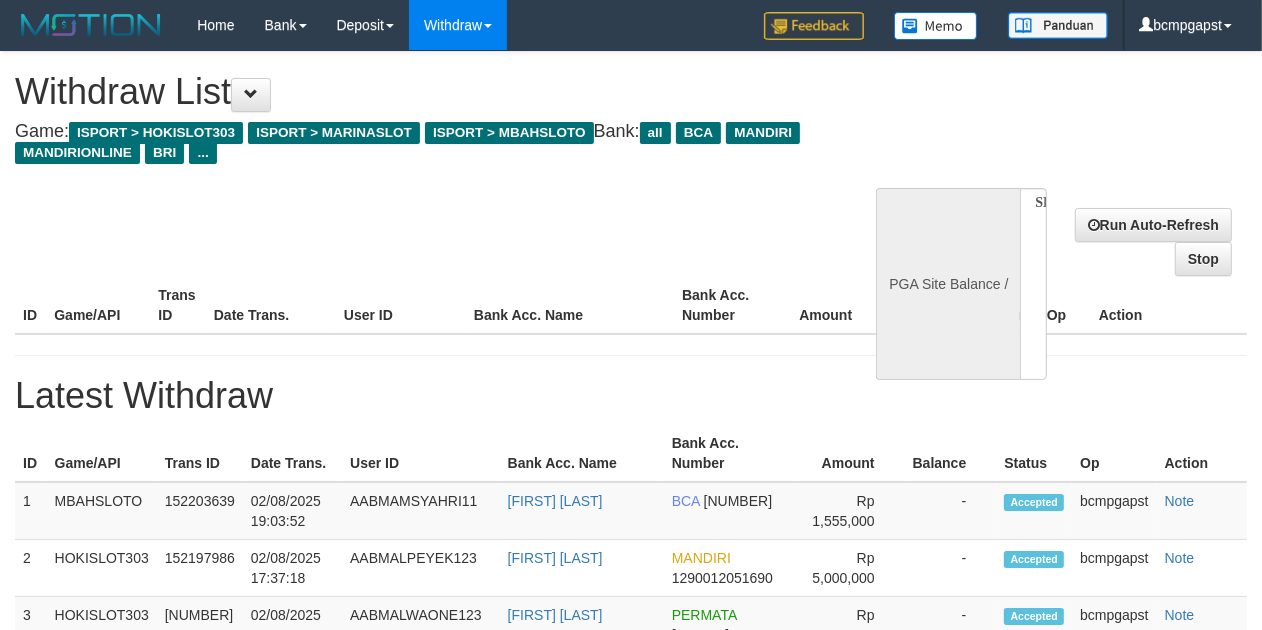 select on "**" 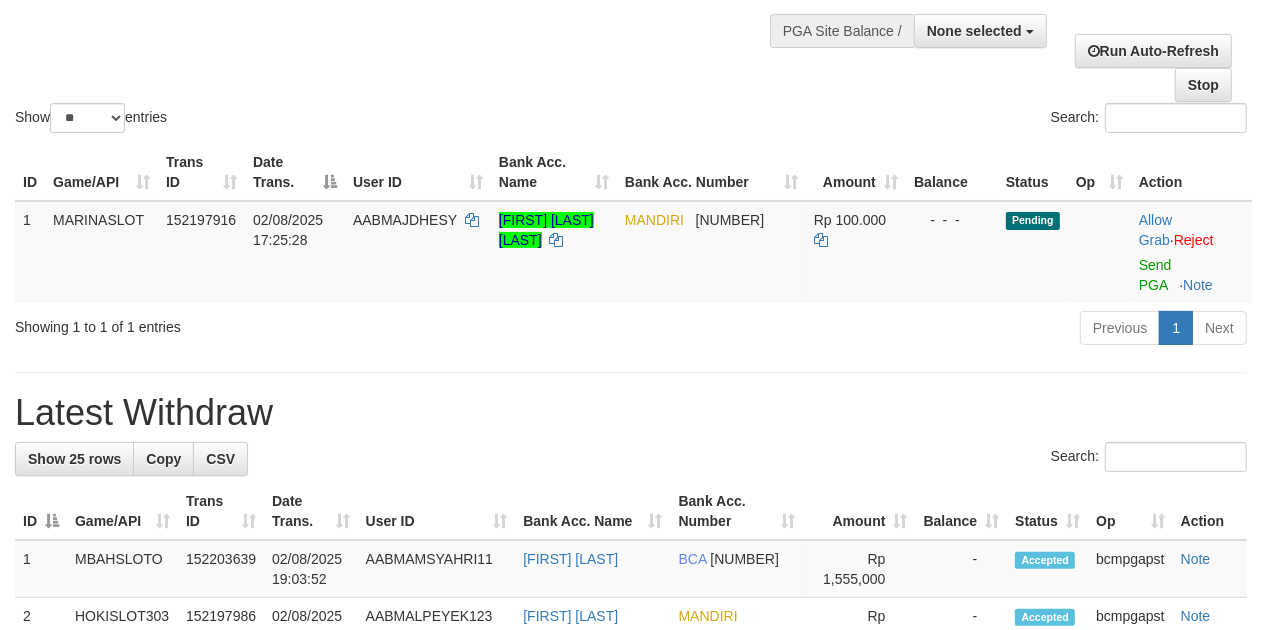 scroll, scrollTop: 147, scrollLeft: 0, axis: vertical 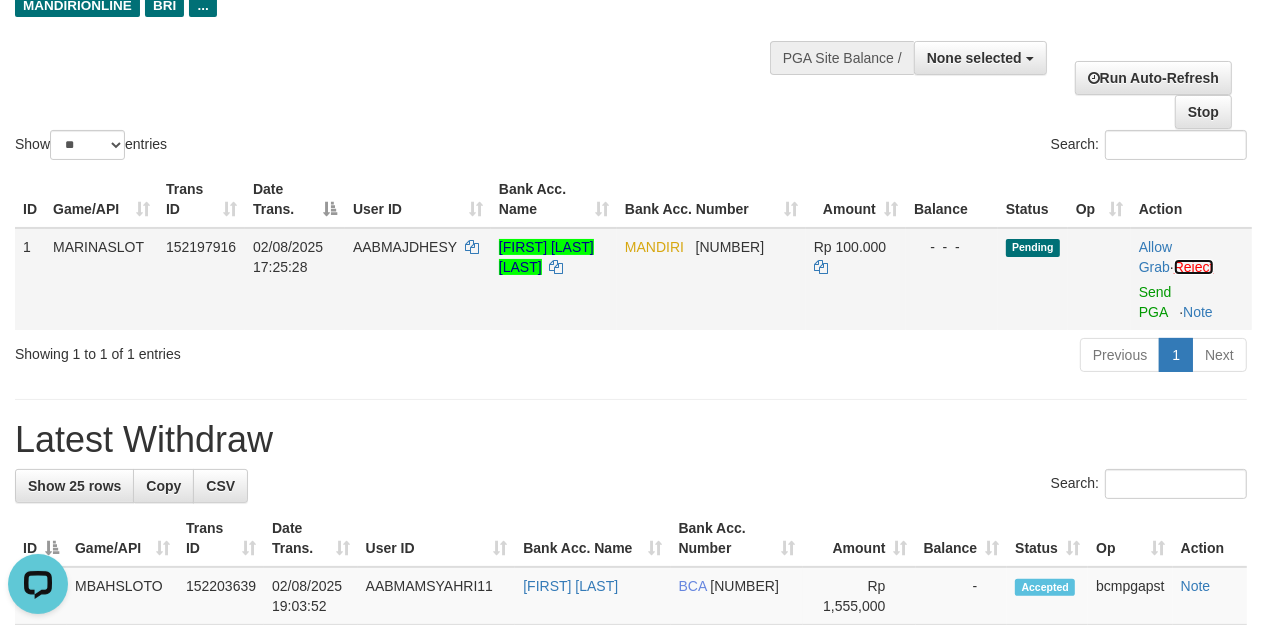 click on "Reject" at bounding box center [1194, 267] 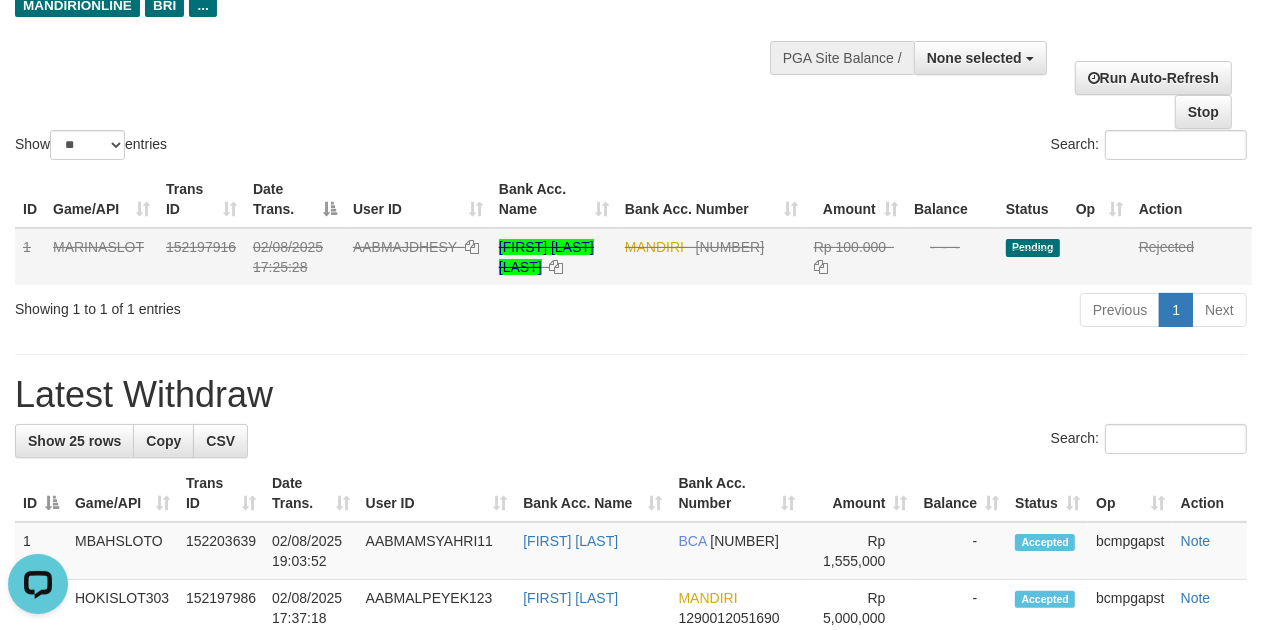 click on "Previous 1 Next" at bounding box center (894, 312) 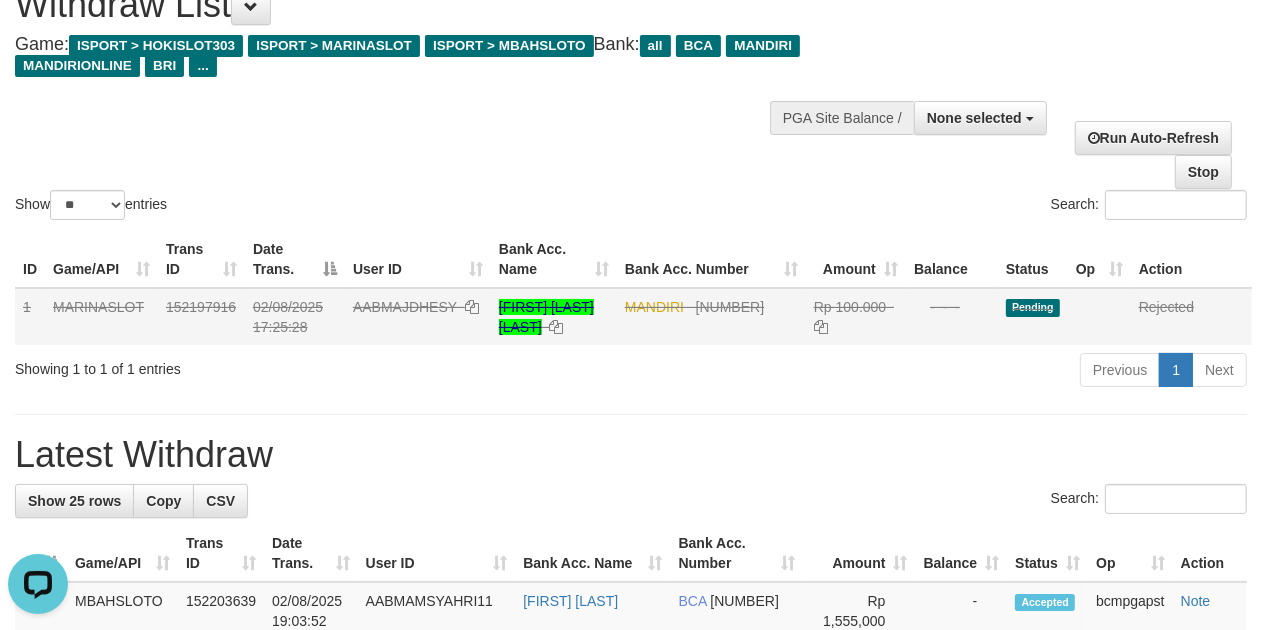 scroll, scrollTop: 0, scrollLeft: 0, axis: both 